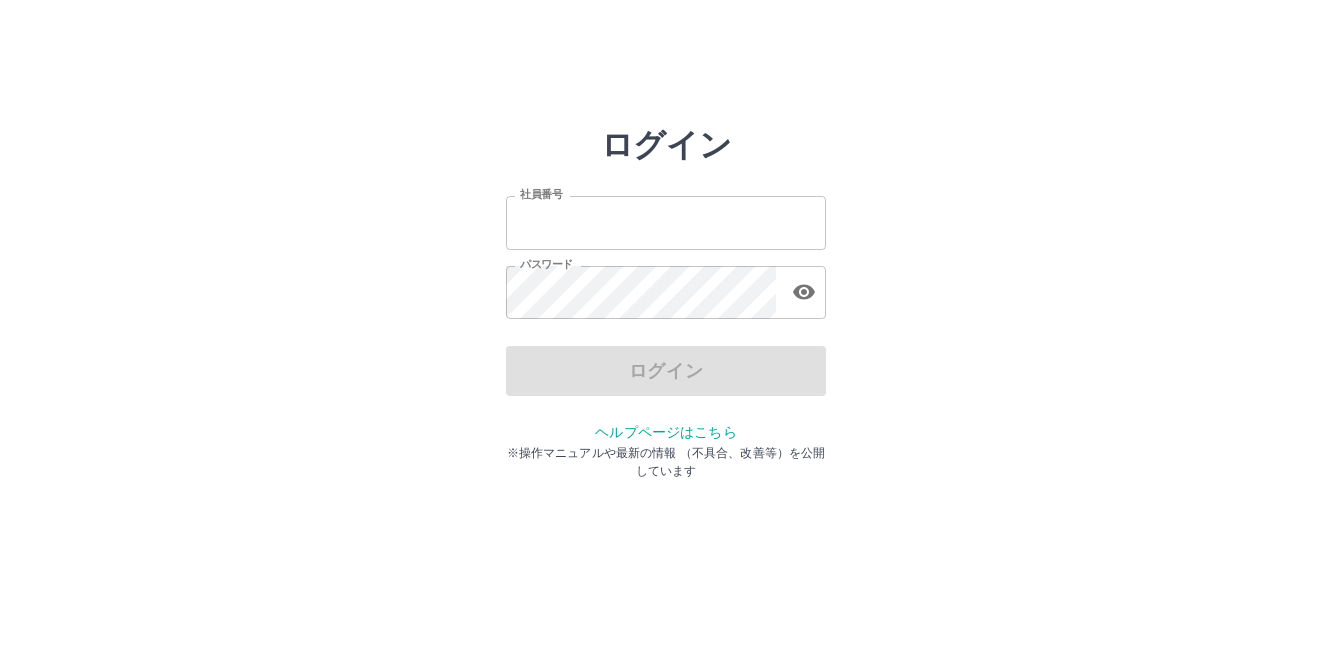 scroll, scrollTop: 0, scrollLeft: 0, axis: both 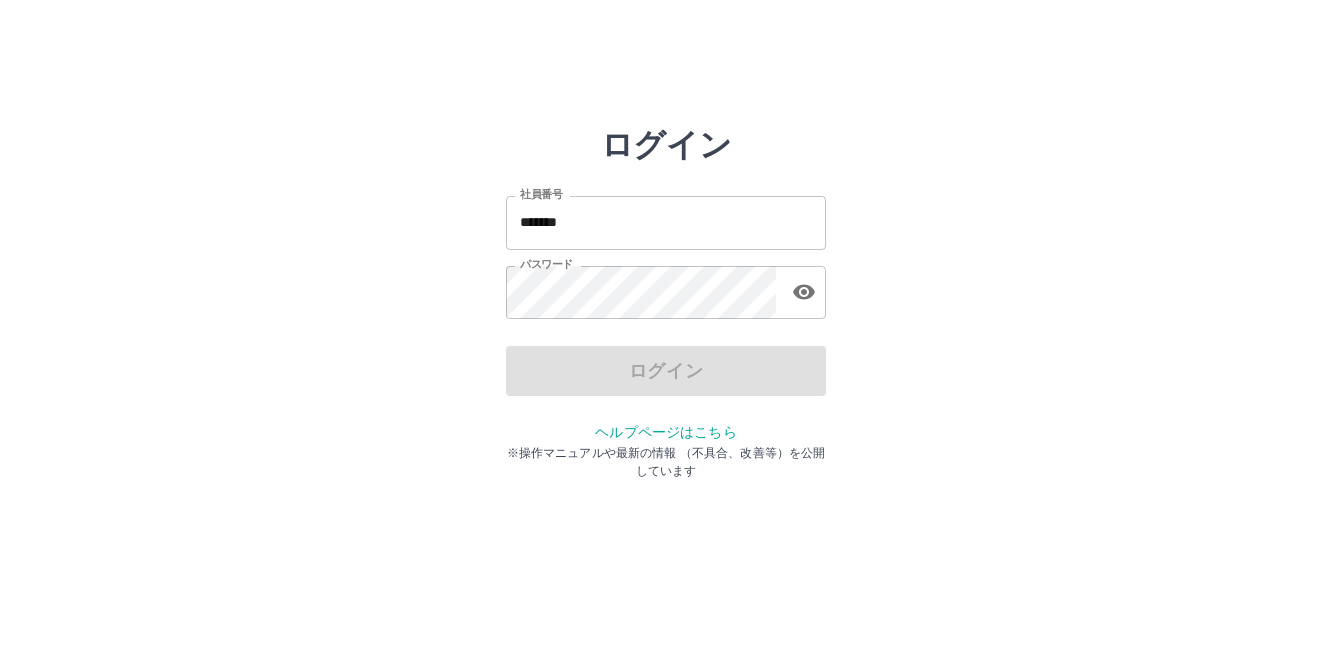 click on "ログイン 社員番号 ******* 社員番号 パスワード パスワード ログイン ヘルプページはこちら ※操作マニュアルや最新の情報 （不具合、改善等）を公開しています" at bounding box center (666, 286) 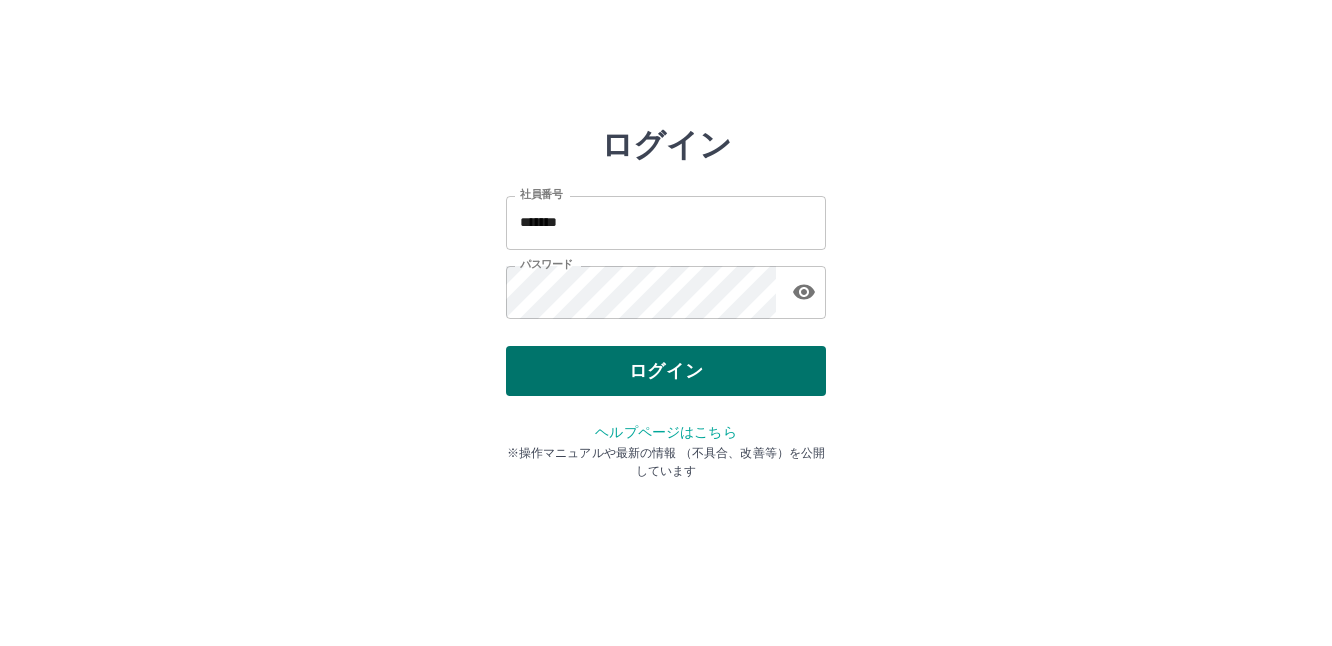 click on "ログイン" at bounding box center (666, 371) 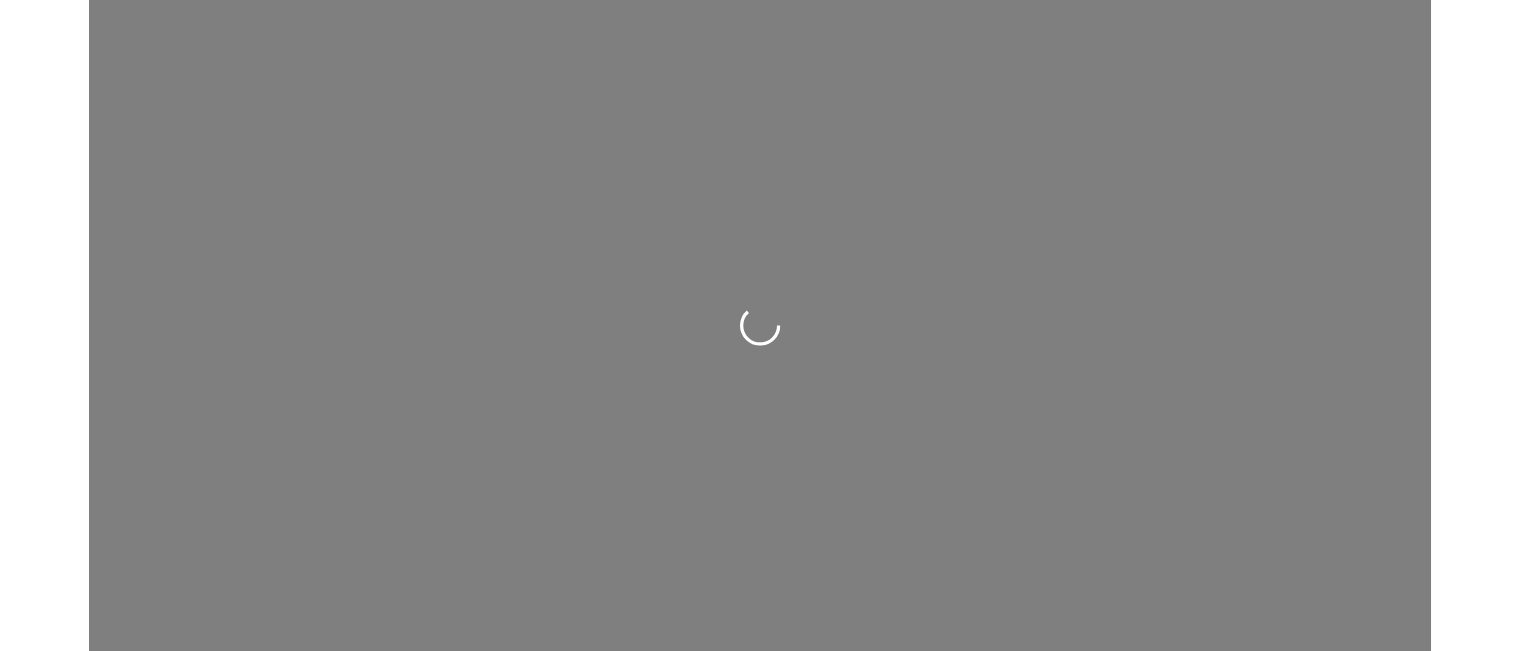 scroll, scrollTop: 0, scrollLeft: 0, axis: both 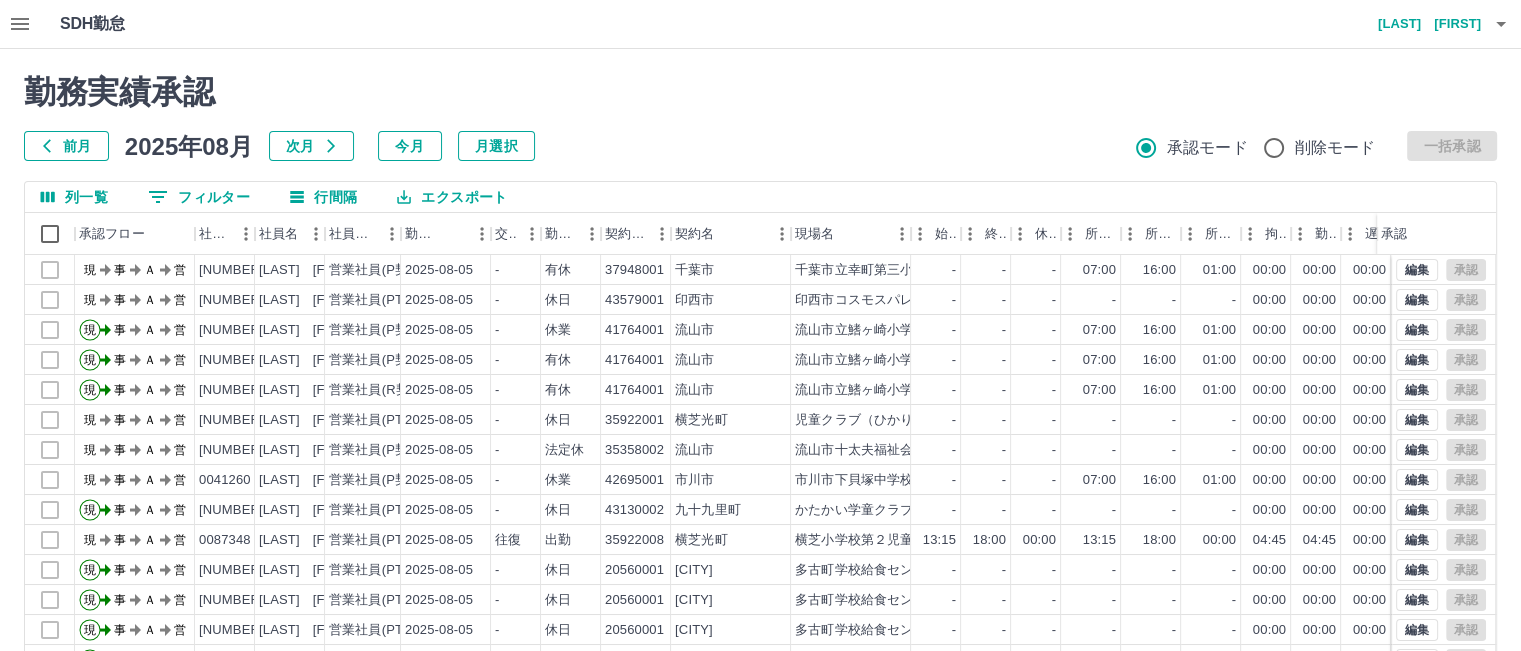 click on "前月" at bounding box center (66, 146) 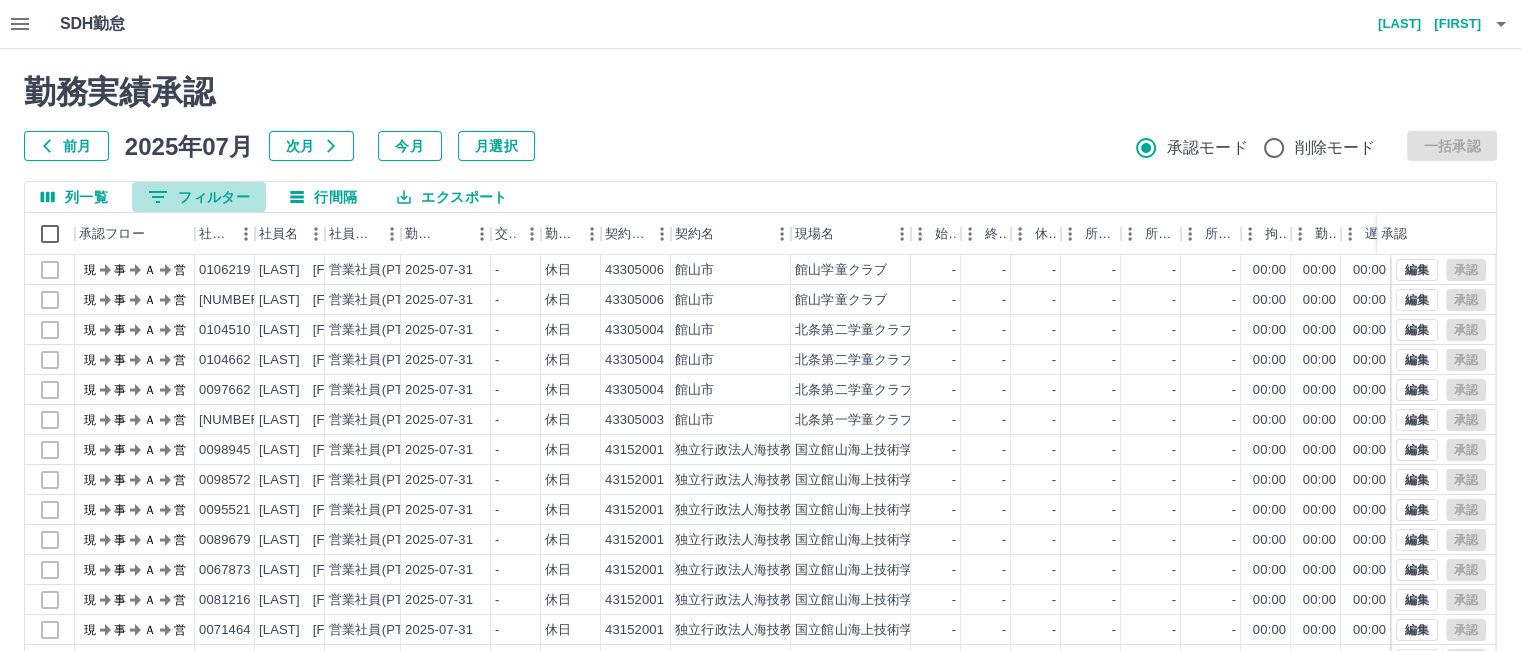 click on "0 フィルター" at bounding box center [199, 197] 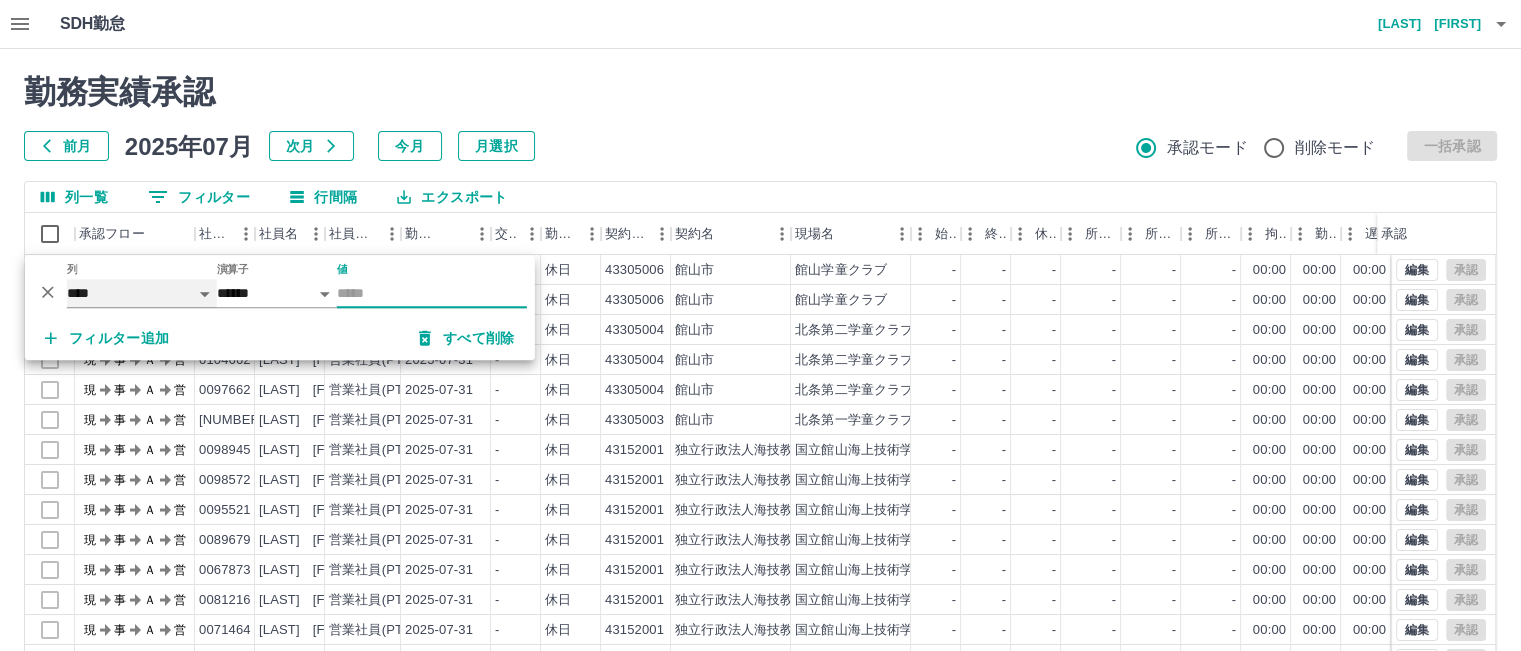 click on "**** *** **** *** *** **** ***** *** *** ** ** ** **** **** **** ** ** *** **** *****" at bounding box center [142, 293] 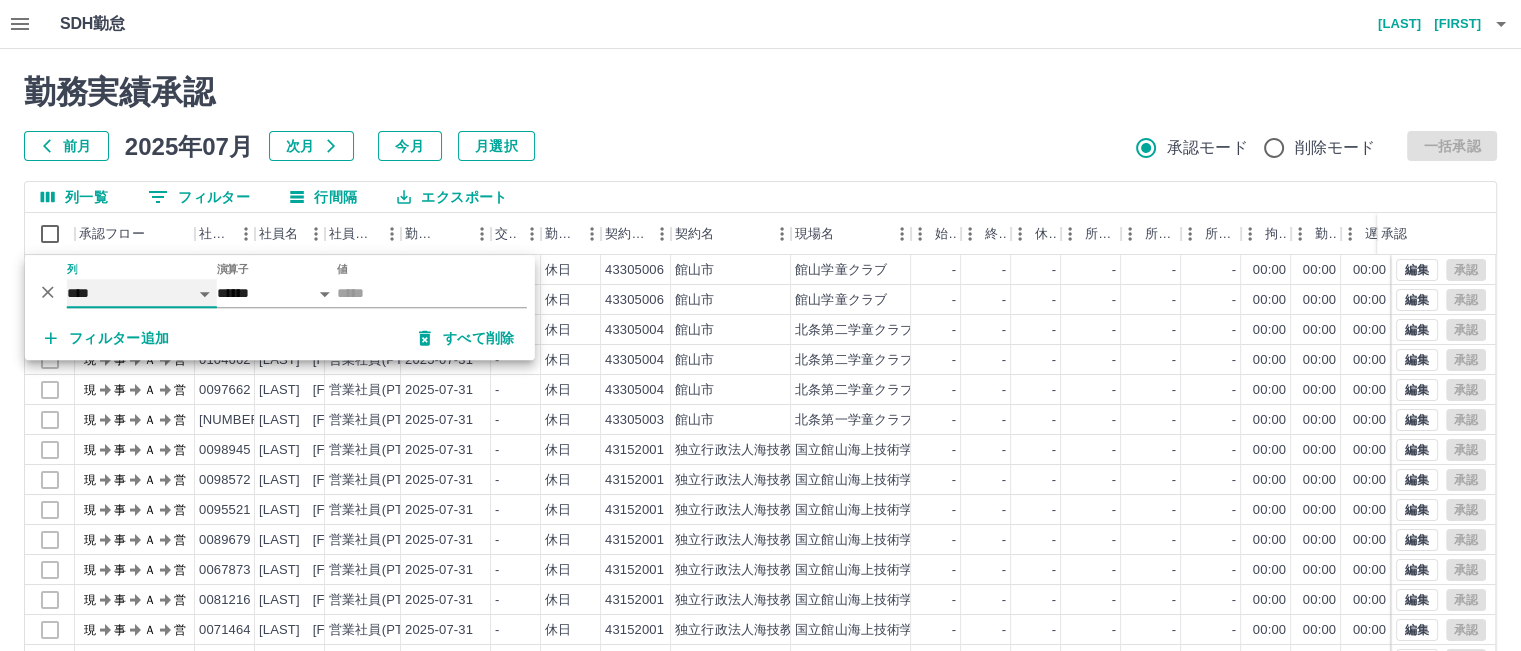 click on "**** *** **** *** *** **** ***** *** *** ** ** ** **** **** **** ** ** *** **** *****" at bounding box center [142, 293] 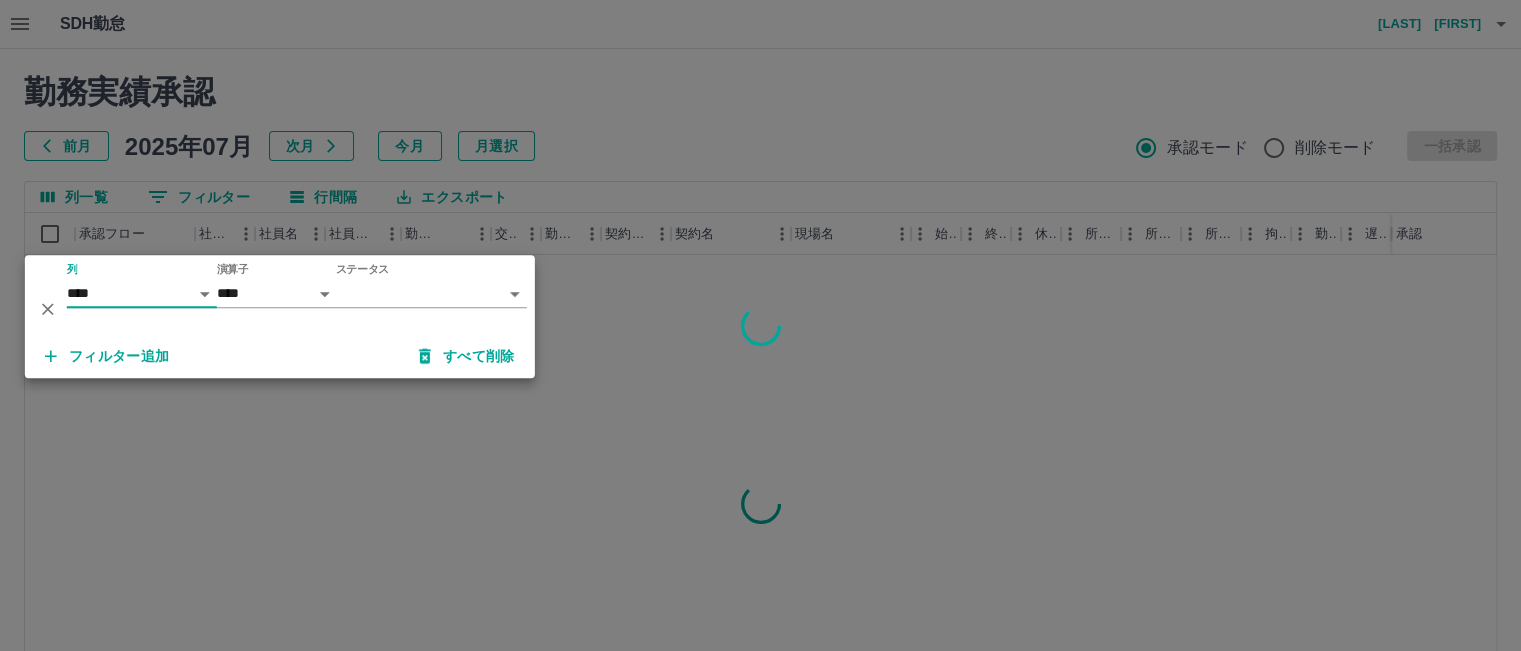 click on "SDH勤怠 [LAST]　[FIRST] 勤務実績承認 前月 2025年07月 次月 今月 月選択 承認モード 削除モード 一括承認 列一覧 0 フィルター 行間隔 エクスポート 承認フロー 社員番号 社員名 社員区分 勤務日 交通費 勤務区分 契約コード 契約名 現場名 始業 終業 休憩 所定開始 所定終業 所定休憩 拘束 勤務 遅刻等 コメント ステータス 承認 ページあたりの行数: 20 ** 1～20 / 21709 SDH勤怠 *** ** 列 **** *** **** *** *** **** ***** *** *** ** ** ** **** **** **** ** ** *** **** ***** 演算子 **** ****** ステータス ​ ********* フィルター追加 すべて削除" at bounding box center [760, 422] 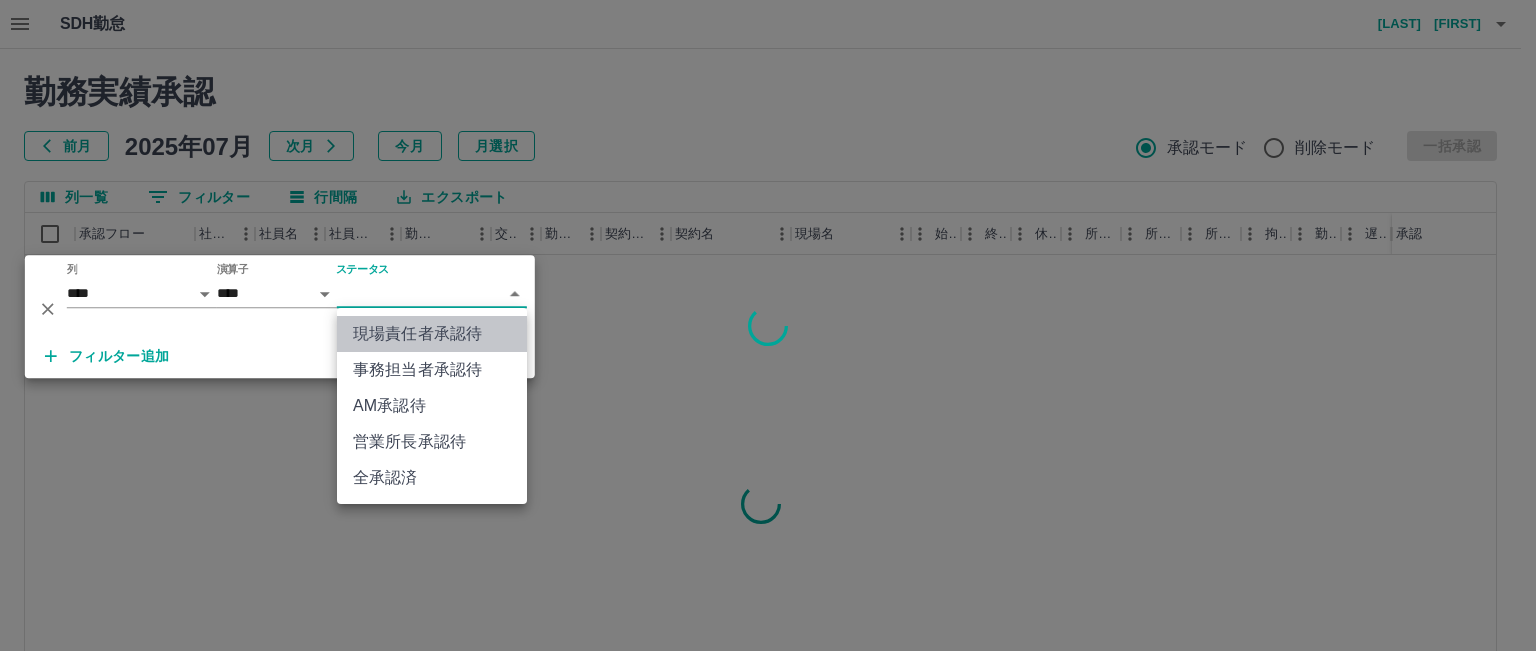 click on "現場責任者承認待" at bounding box center [432, 334] 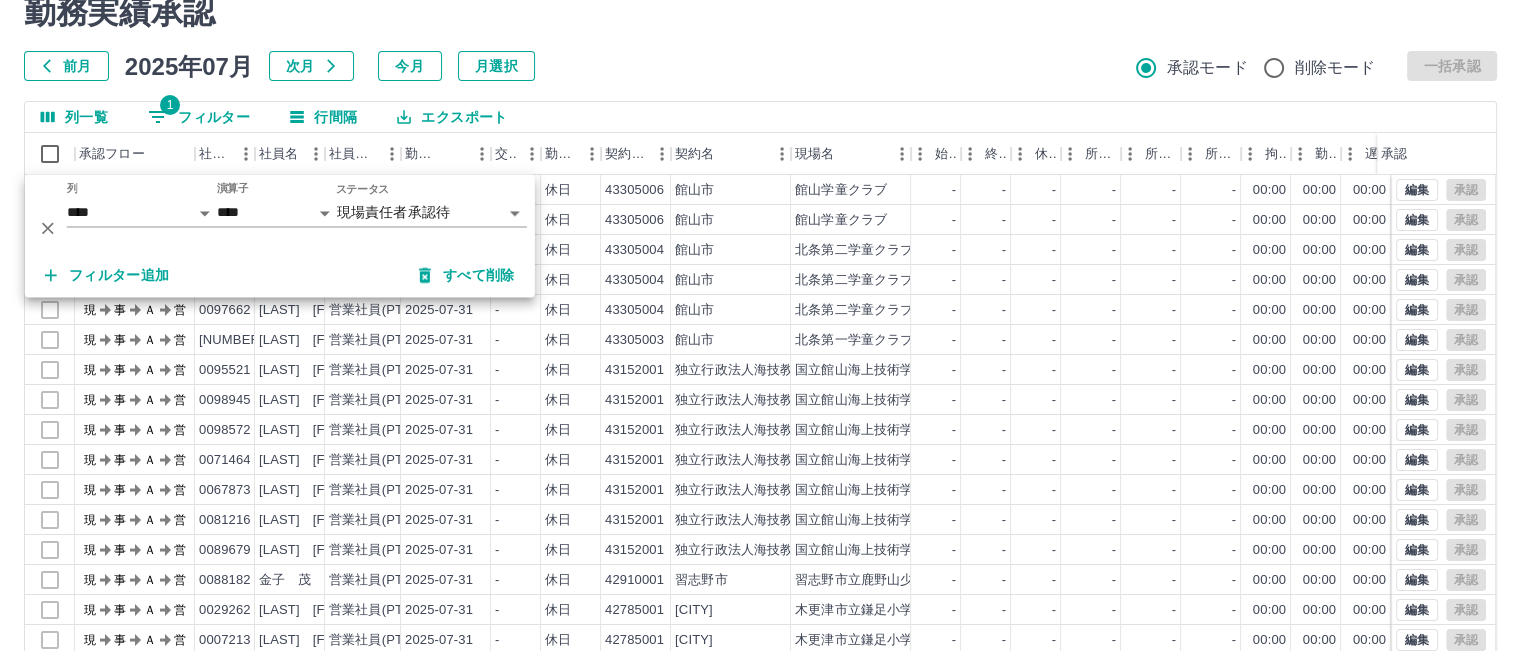 scroll, scrollTop: 0, scrollLeft: 0, axis: both 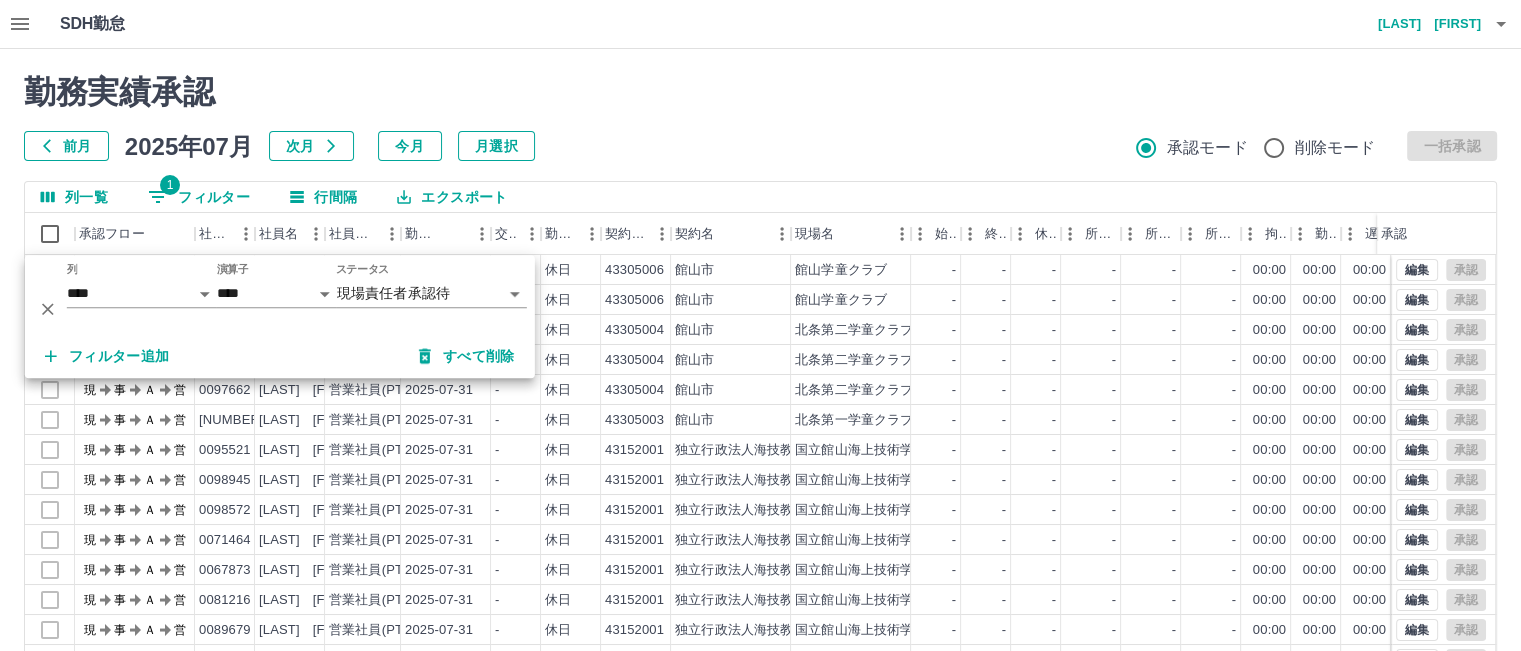 click on "SDH勤怠 [LAST]　[FIRST] 勤務実績承認 前月 2025年07月 次月 今月 月選択 承認モード 削除モード 一括承認 列一覧 1 フィルター 行間隔 エクスポート 承認フロー 社員番号 社員名 社員区分 勤務日 交通費 勤務区分 契約コード 契約名 現場名 始業 終業 休憩 所定開始 所定終業 所定休憩 拘束 勤務 遅刻等 コメント ステータス 承認 現 事 Ａ 営 [NUMBER] [LAST]　[FIRST] 営業社員(PT契約) 2025-07-31  -  休日 [NUMBER] [CITY] [CITY]学童クラブ - - - - - - 00:00 00:00 00:00 現場責任者承認待 現 事 Ａ 営 [NUMBER] [LAST]　[FIRST] 営業社員(PT契約) 2025-07-31  -  休日 [NUMBER] [CITY] [CITY]学童クラブ - - - - - - 00:00 00:00 00:00 現場責任者承認待 現 事 Ａ 営 [NUMBER] [LAST]　[FIRST] 営業社員(PT契約) 2025-07-31  -  休日 [NUMBER] [CITY] [CITY]学童クラブ - - - - - - 00:00 00:00 00:00 現場責任者承認待 現 事 Ａ 営 [NUMBER] [LAST]　[FIRST]  -" at bounding box center (760, 422) 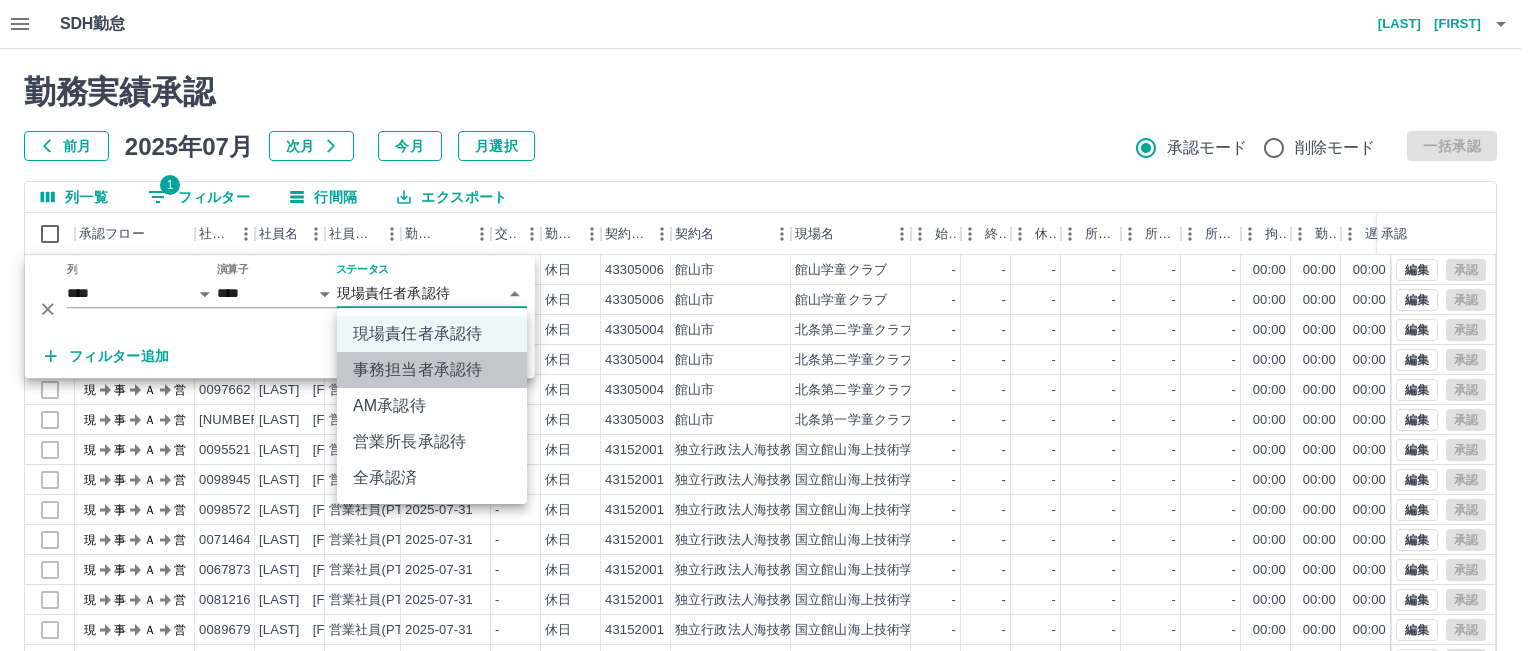 click on "事務担当者承認待" at bounding box center [432, 370] 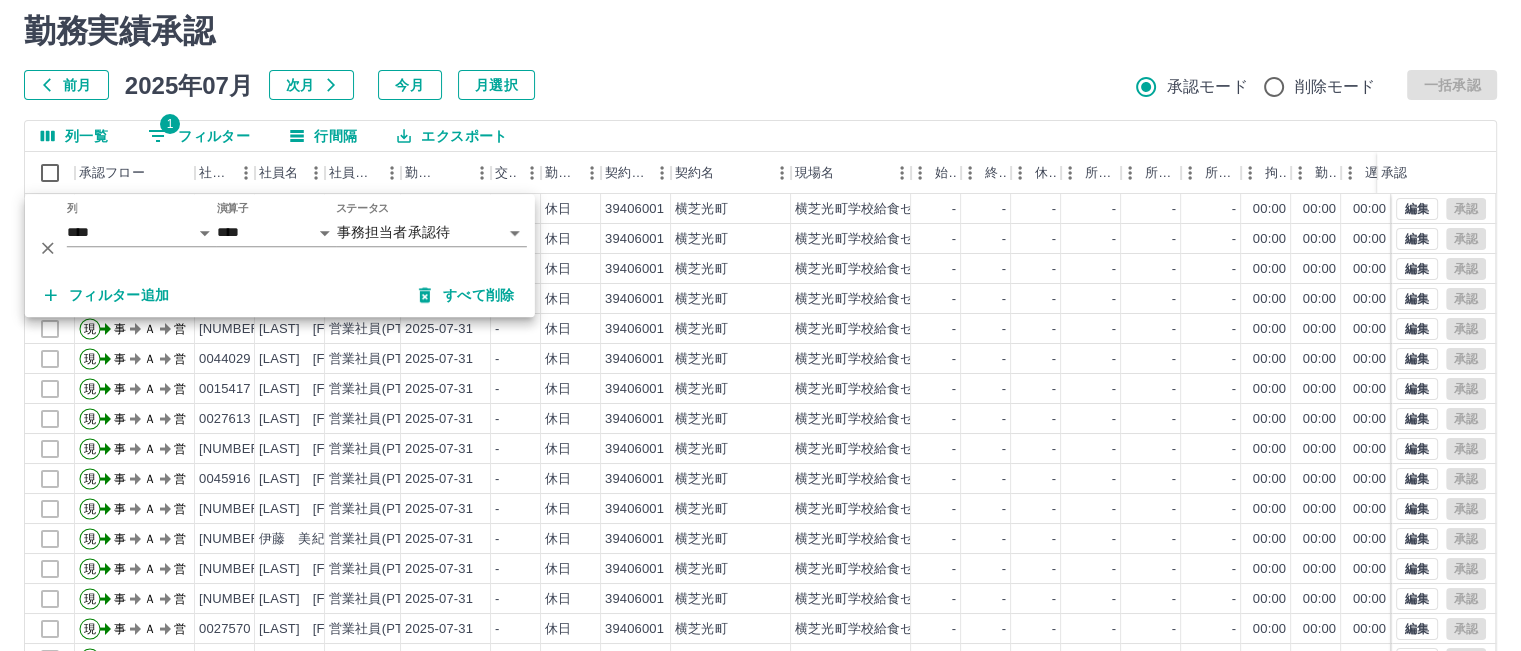 scroll, scrollTop: 0, scrollLeft: 0, axis: both 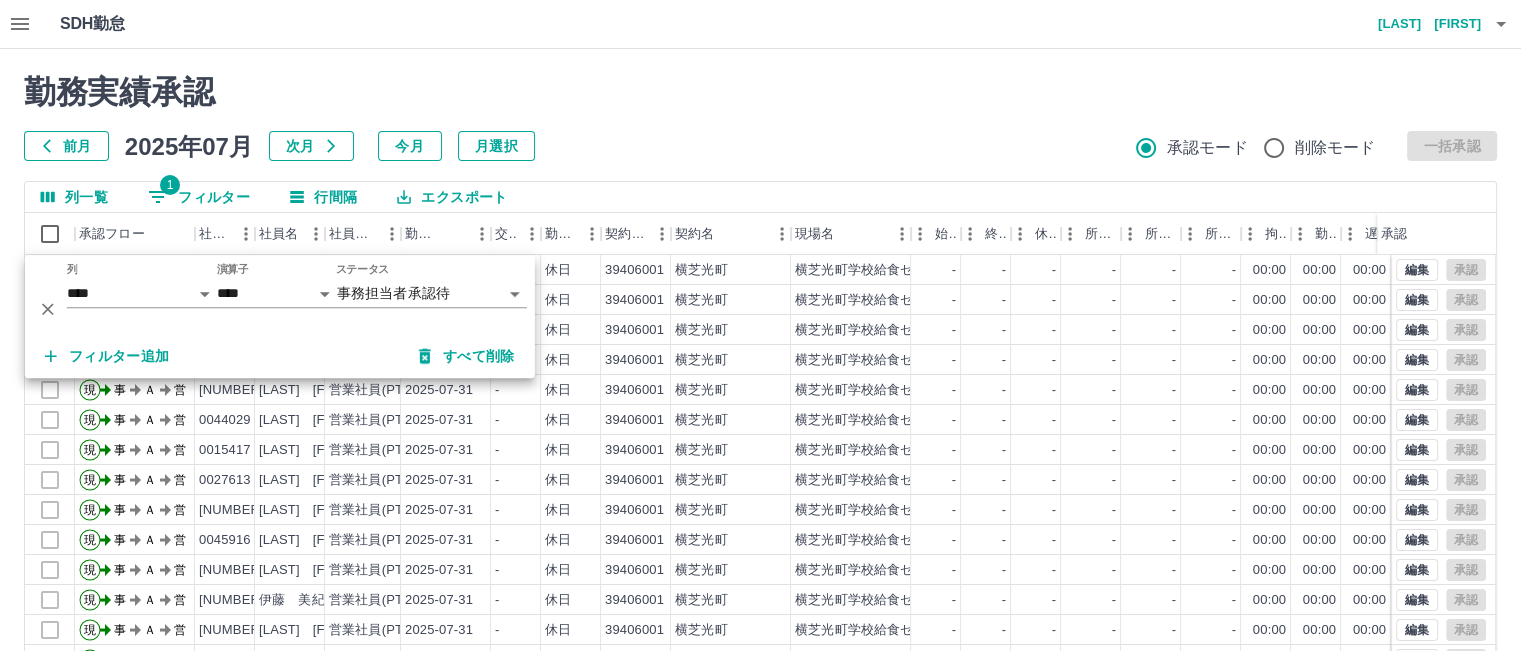 click on "SDH勤怠 [LAST]　[FIRST] 勤務実績承認 前月 2025年07月 次月 今月 月選択 承認モード 削除モード 一括承認 列一覧 1 フィルター 行間隔 エクスポート 承認フロー 社員番号 社員名 社員区分 勤務日 交通費 勤務区分 契約コード 契約名 現場名 始業 終業 休憩 所定開始 所定終業 所定休憩 拘束 勤務 遅刻等 コメント ステータス 承認 現 事 Ａ 営 [NUMBER] [LAST]　[FIRST] 営業社員(PT契約) 2025-07-31  -  休日 [NUMBER] [CITY] [CITY]学校給食センター - - - - - - 00:00 00:00 00:00 事務担当者承認待 現 事 Ａ 営 [NUMBER] [LAST]　[FIRST] 営業社員(PT契約) 2025-07-31  -  休日 [NUMBER] [CITY] [CITY]学校給食センター - - - - - - 00:00 00:00 00:00 事務担当者承認待 現 事 Ａ 営 [NUMBER] [LAST]　[FIRST] 営業社員(PT契約) 2025-07-31  -  休日 [NUMBER] [CITY] [CITY]学校給食センター - - - - - - 00:00 00:00 00:00 現 事 Ａ 営  -" at bounding box center (760, 422) 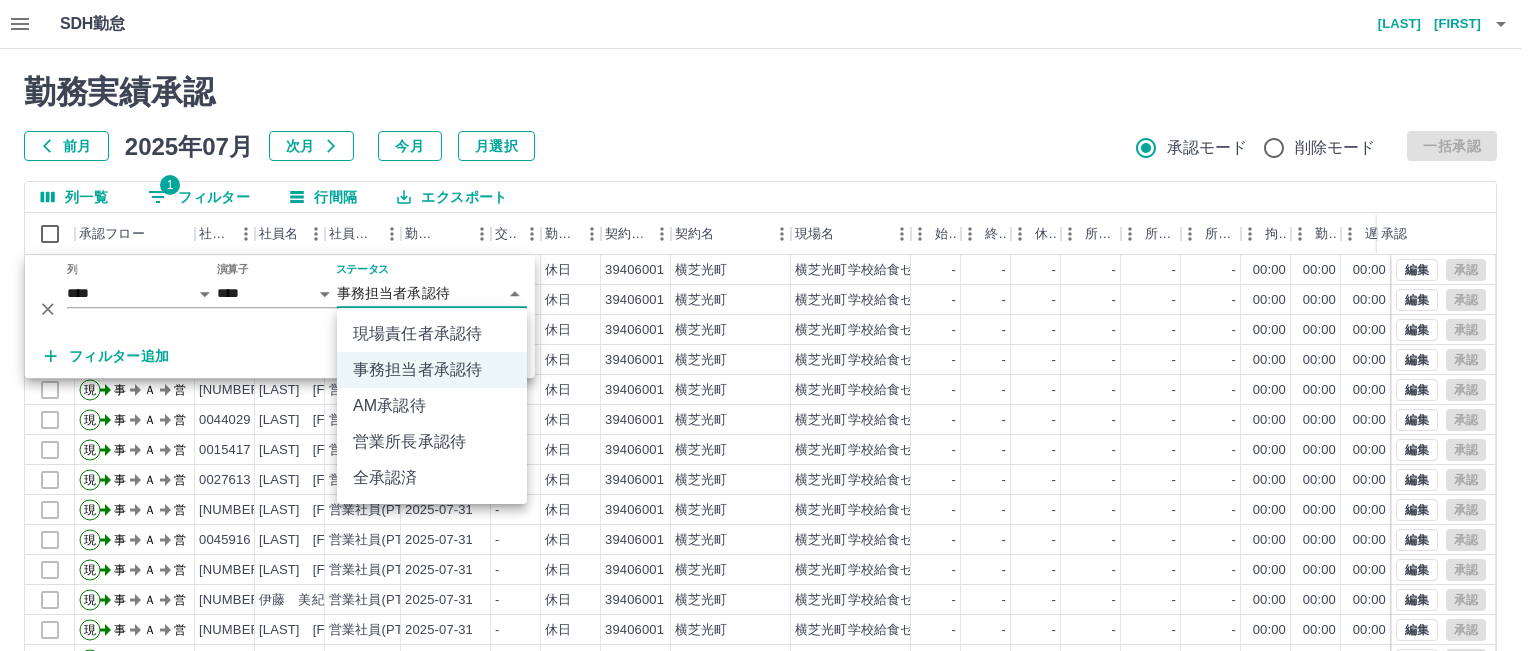 click on "AM承認待" at bounding box center [432, 406] 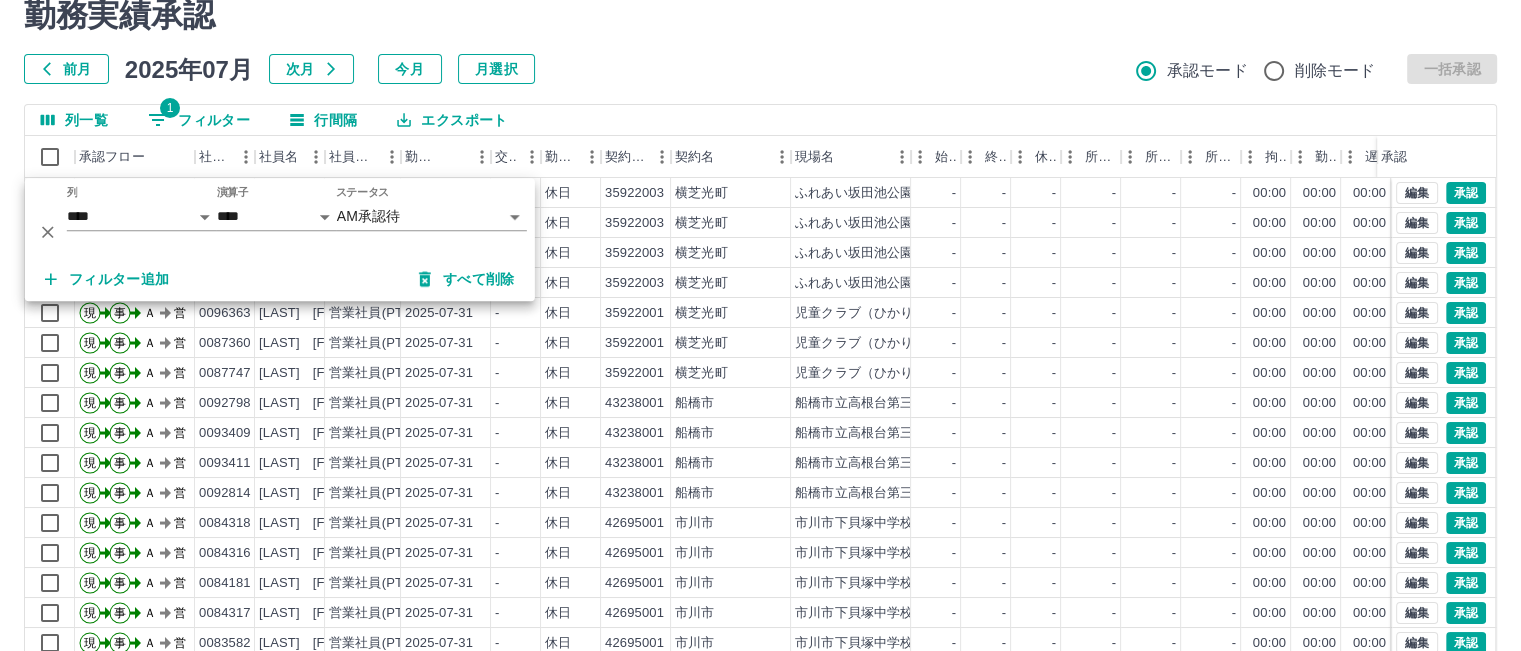 scroll, scrollTop: 0, scrollLeft: 0, axis: both 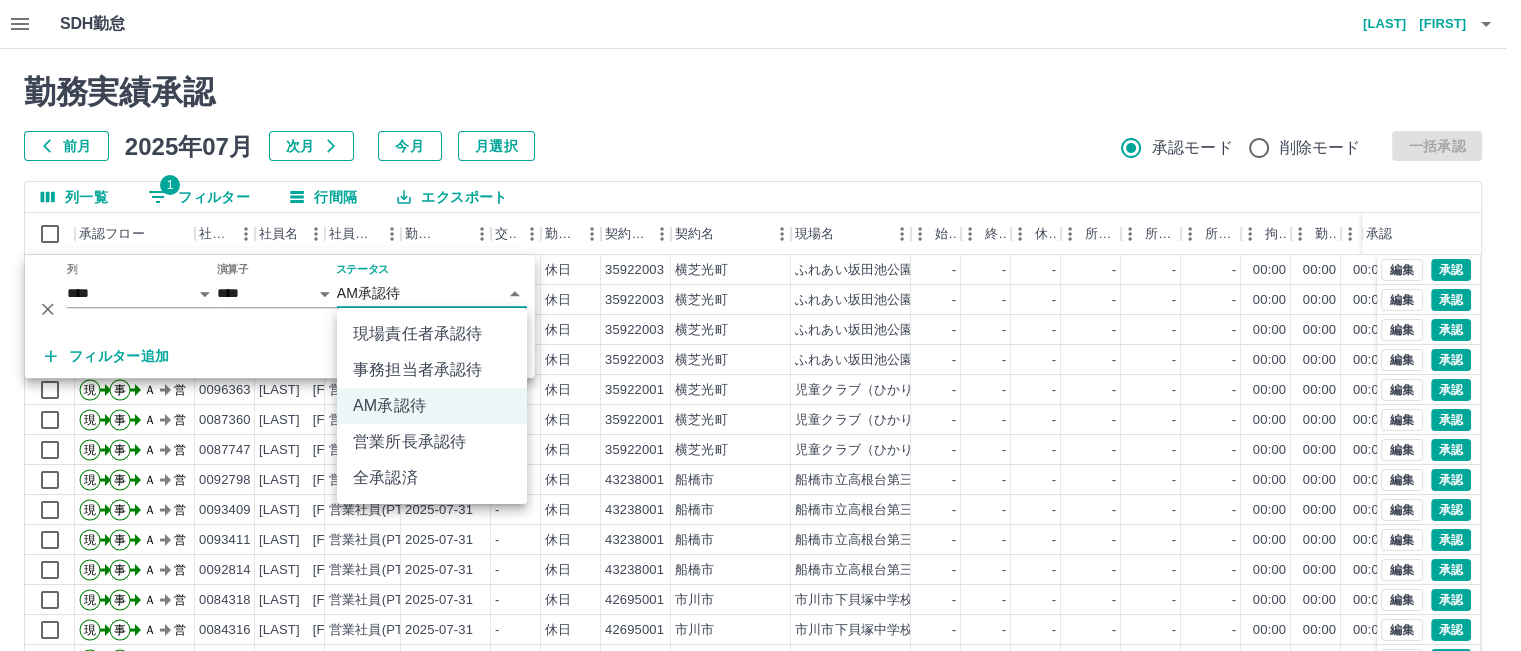 click on "SDH勤怠 [LAST]　[FIRST] 勤務実績承認 前月 2025年07月 次月 今月 月選択 承認モード 削除モード 一括承認 列一覧 1 フィルター 行間隔 エクスポート 承認フロー 社員番号 社員名 社員区分 勤務日 交通費 勤務区分 契約コード 契約名 現場名 始業 終業 休憩 所定開始 所定終業 所定休憩 拘束 勤務 遅刻等 コメント ステータス 承認 現 事 Ａ 営 [NUMBER] [LAST]　[FIRST] 営業社員(PT契約) 2025-07-31  -  休日 [NUMBER] [CITY] [CITY]ふれあい坂田池公園・Ｂ&Ｇ海洋センター　他３施設 - - - - - - 00:00 00:00 00:00 AM承認待 現 事 Ａ 営 [NUMBER] [LAST]　[FIRST] 営業社員(PT契約) 2025-07-31  -  休日 [NUMBER] [CITY] [CITY]ふれあい坂田池公園・Ｂ&Ｇ海洋センター　他３施設 - - - - - - 00:00 00:00 00:00 AM承認待 現 事 Ａ 営 [NUMBER] [LAST]　[FIRST] 営業社員(PT契約) 2025-07-31  -  休日 [NUMBER] [CITY] - - - - - - 00:00 00:00 00:00 AM承認待 現 事 -" at bounding box center [760, 422] 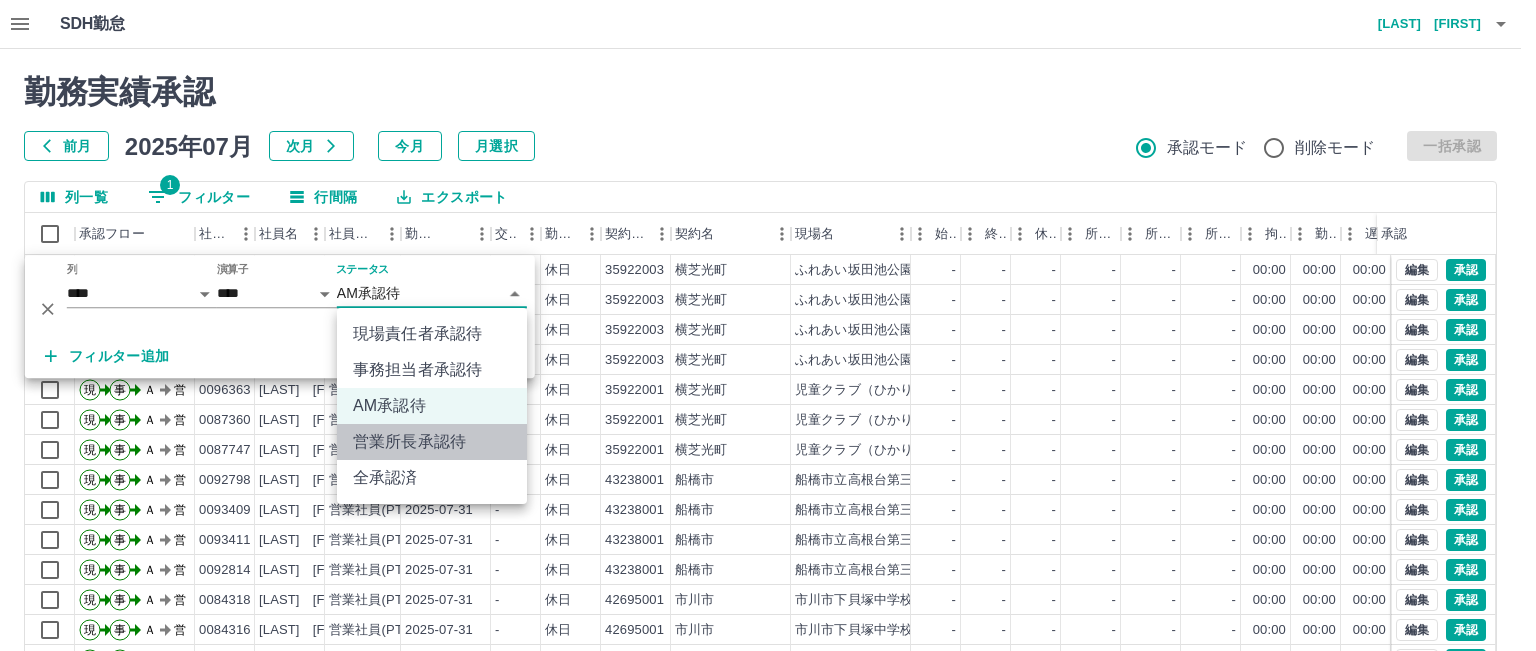 click on "営業所長承認待" at bounding box center (432, 442) 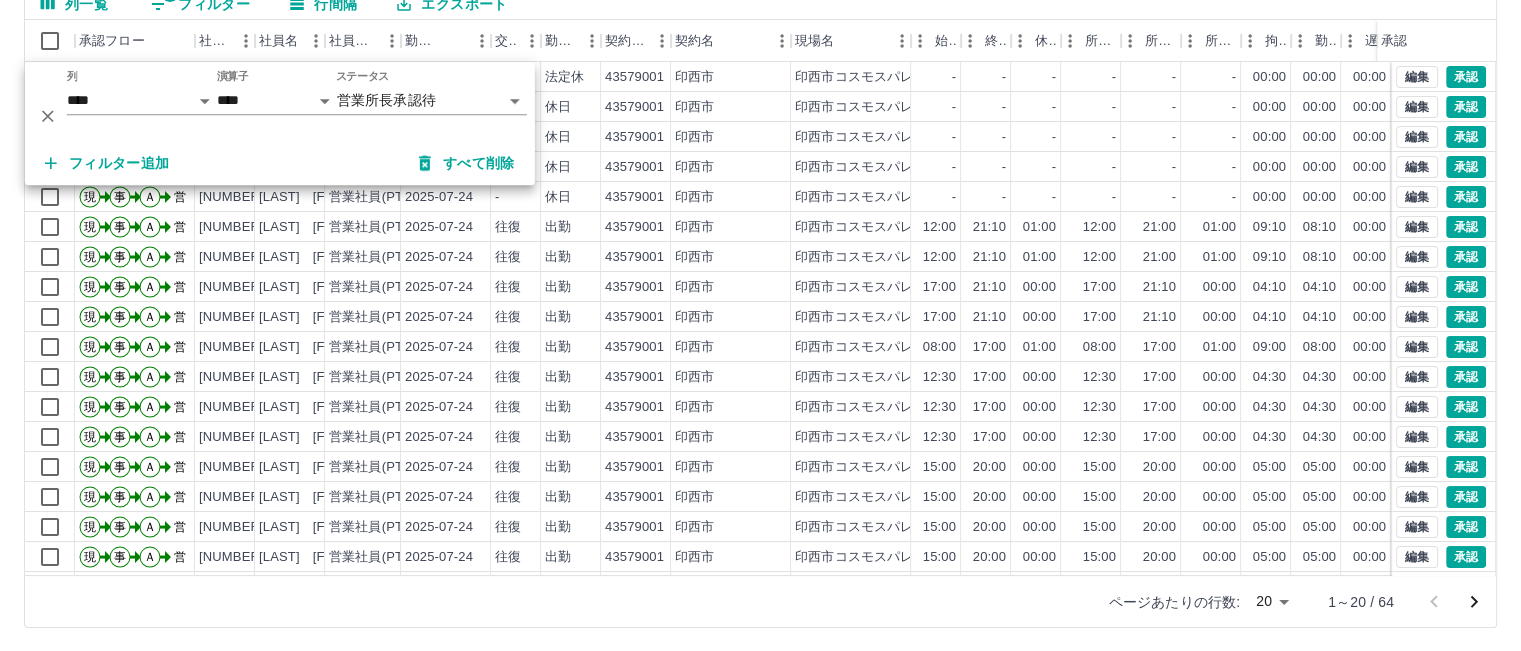 scroll, scrollTop: 194, scrollLeft: 0, axis: vertical 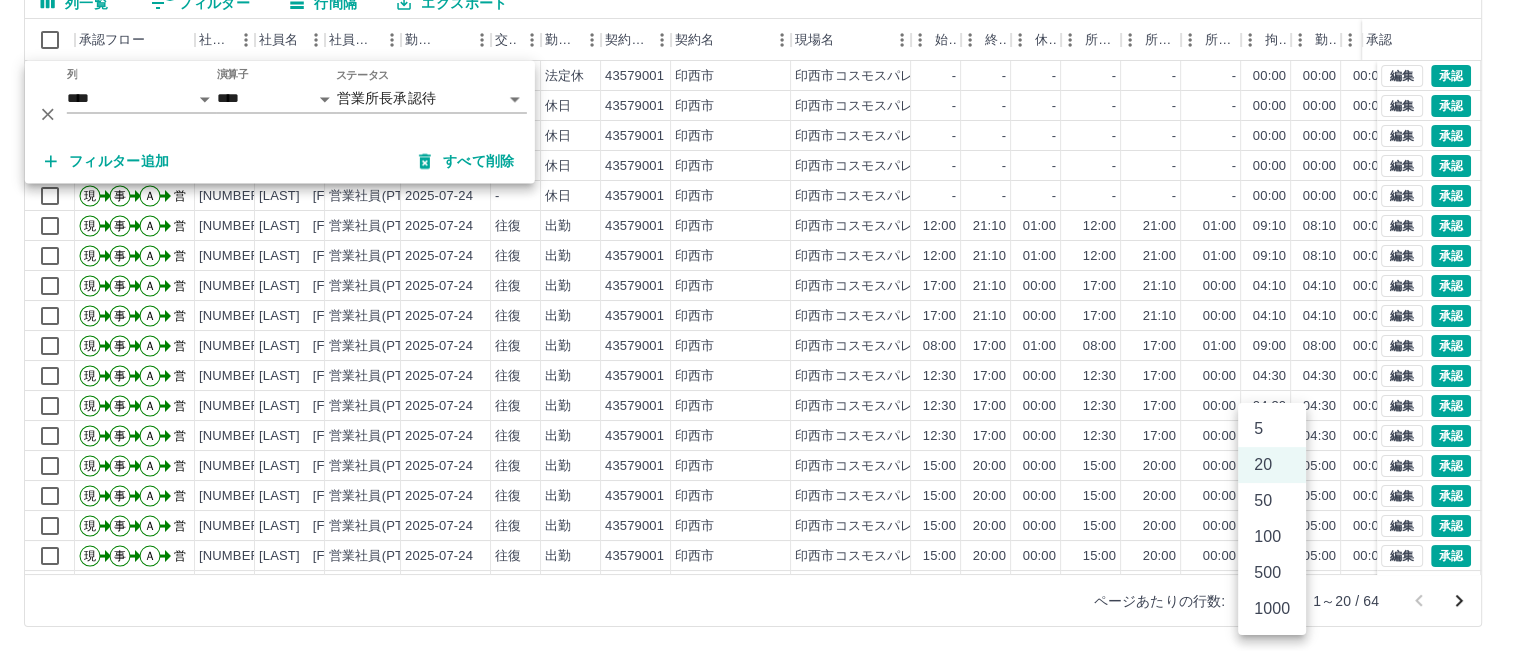click on "SDH勤怠 [LAST]　[FIRST] 勤務実績承認 前月 2025年07月 次月 今月 月選択 承認モード 削除モード 一括承認 列一覧 1 フィルター 行間隔 エクスポート 承認フロー 社員番号 社員名 社員区分 勤務日 交通費 勤務区分 契約コード 契約名 現場名 始業 終業 休憩 所定開始 所定終業 所定休憩 拘束 勤務 遅刻等 コメント ステータス 承認 現 事 Ａ 営 [NUMBER] [LAST]　[FIRST] 営業社員(PT契約) 2025-07-24  -  法定休 [NUMBER] [CITY] [CITY]コスモスパレット - - - - - - 00:00 00:00 00:00 営業所長承認待 現 事 Ａ 営 [NUMBER] [LAST]　[FIRST] 営業社員(P契約) 2025-07-24  -  休日 [NUMBER] [CITY] [CITY]コスモスパレット - - - - - - 00:00 00:00 00:00 営業所長承認待 現 事 Ａ 営 [NUMBER] [LAST]　[FIRST] 営業社員(PT契約) 2025-07-24  -  休日 [NUMBER] [CITY] [CITY]コスモスパレット - - - - - - 00:00 00:00 00:00 営業所長承認待 現 事 Ａ 営  -" at bounding box center [760, 228] 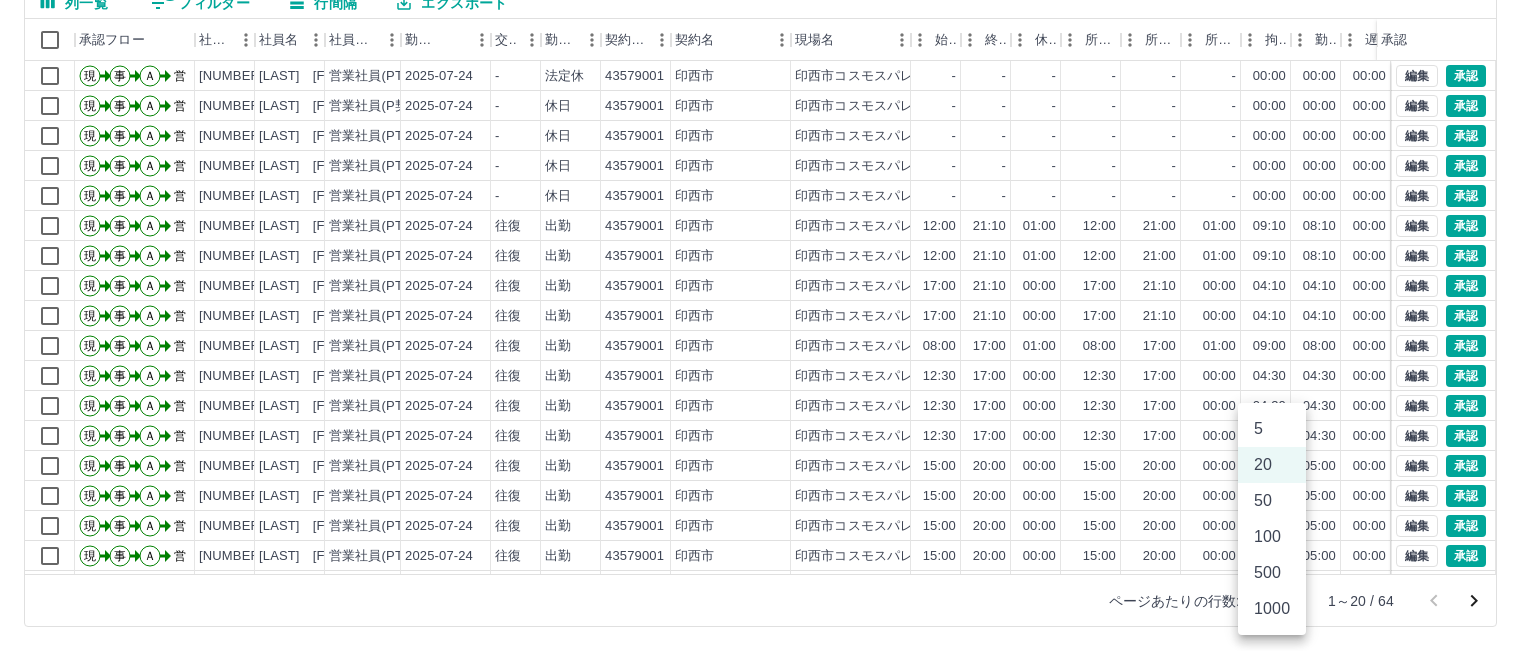 click on "100" at bounding box center [1272, 537] 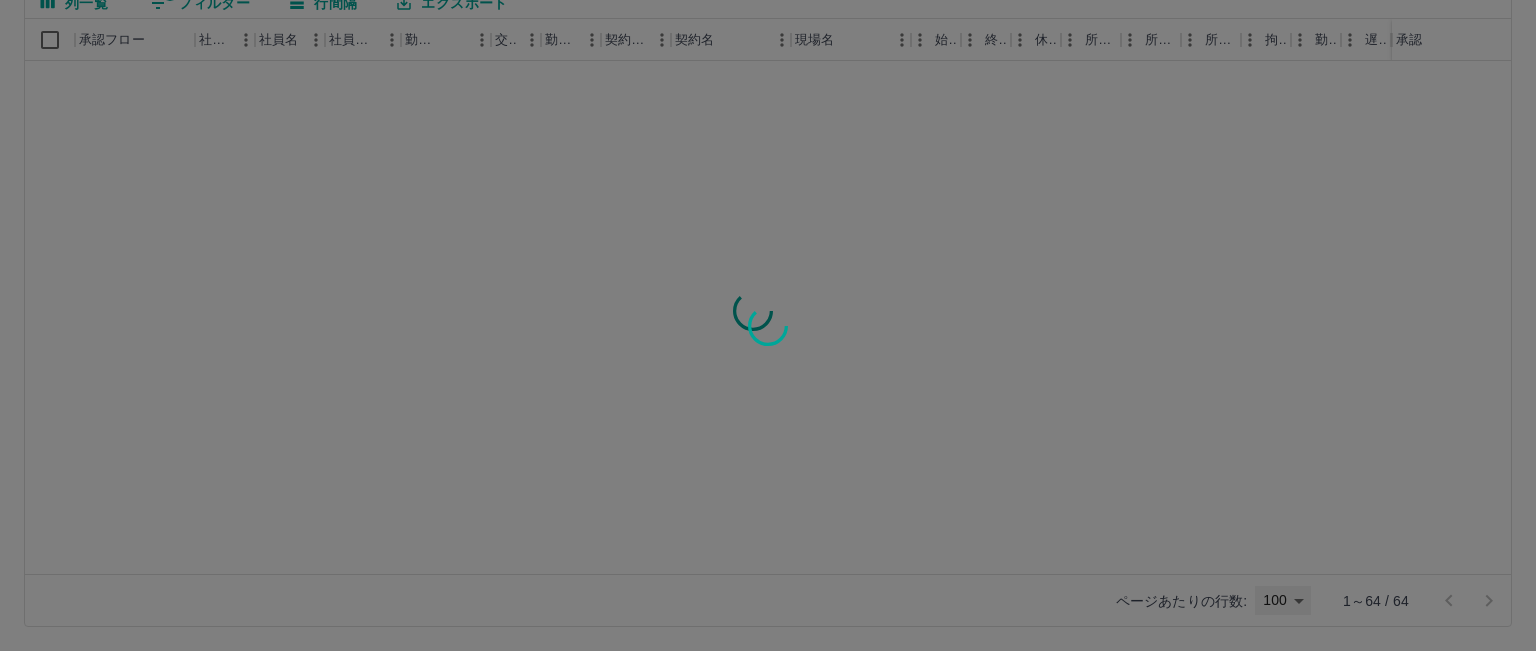 type on "***" 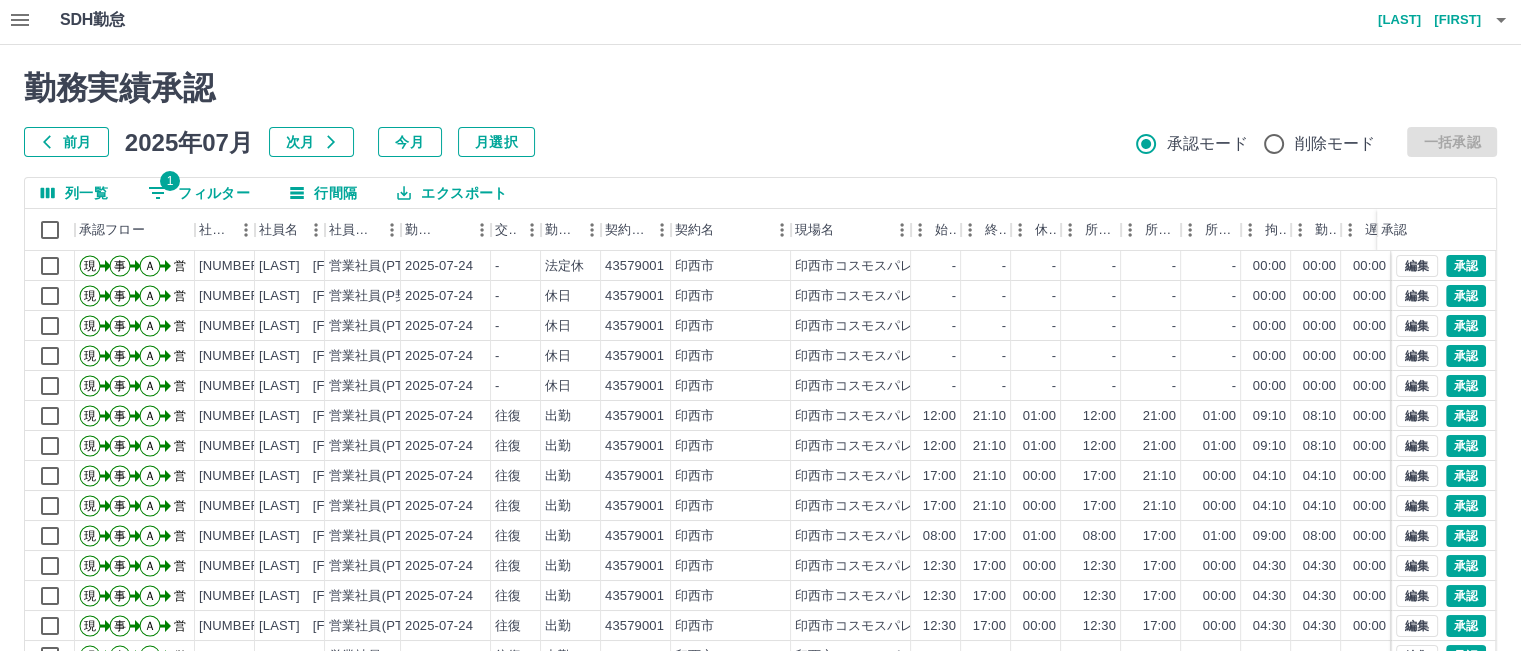 scroll, scrollTop: 0, scrollLeft: 0, axis: both 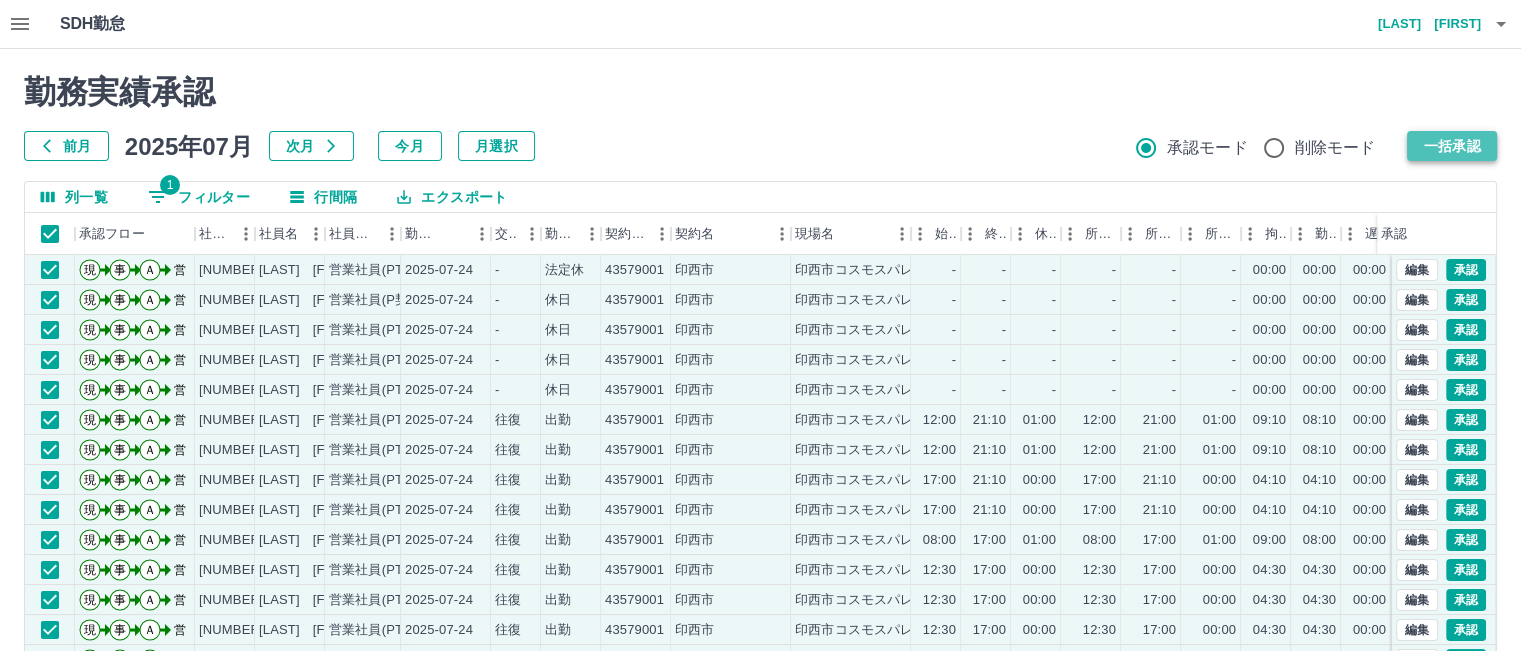 click on "一括承認" at bounding box center [1452, 146] 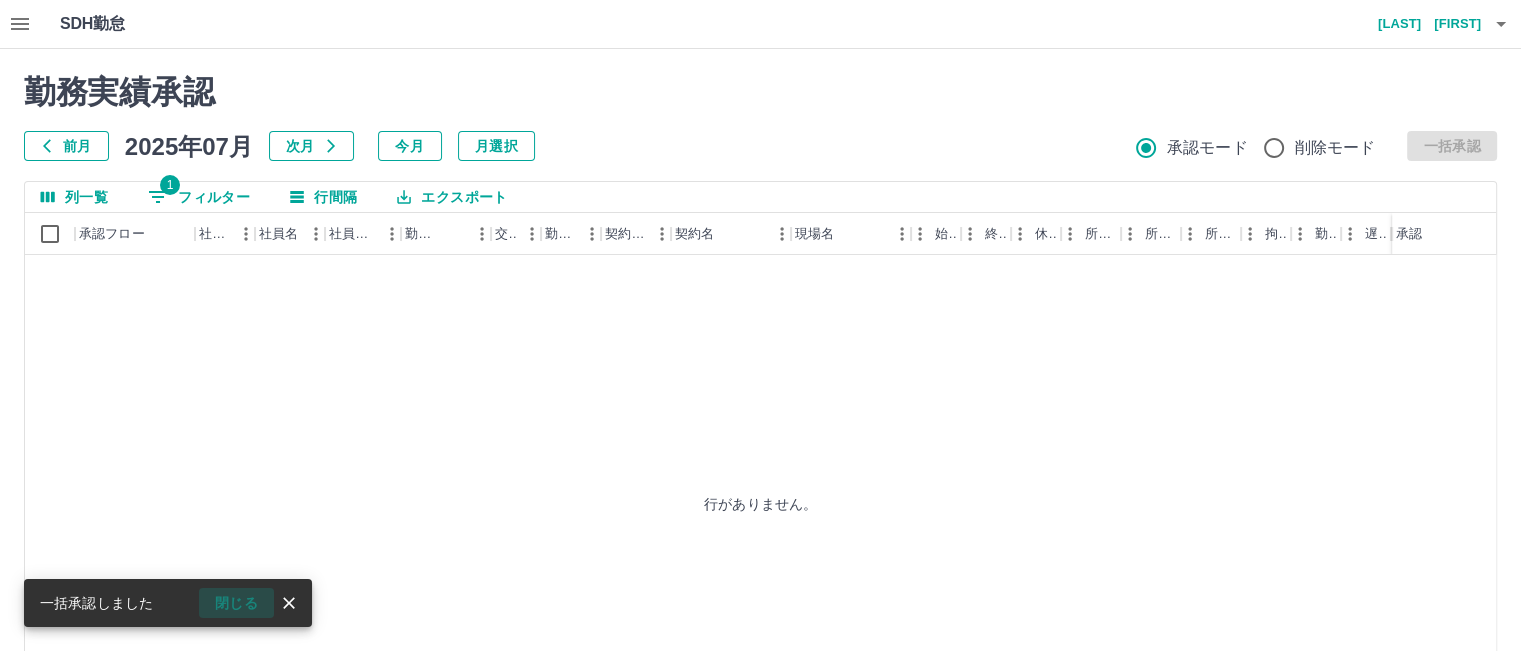 click on "閉じる" at bounding box center [236, 603] 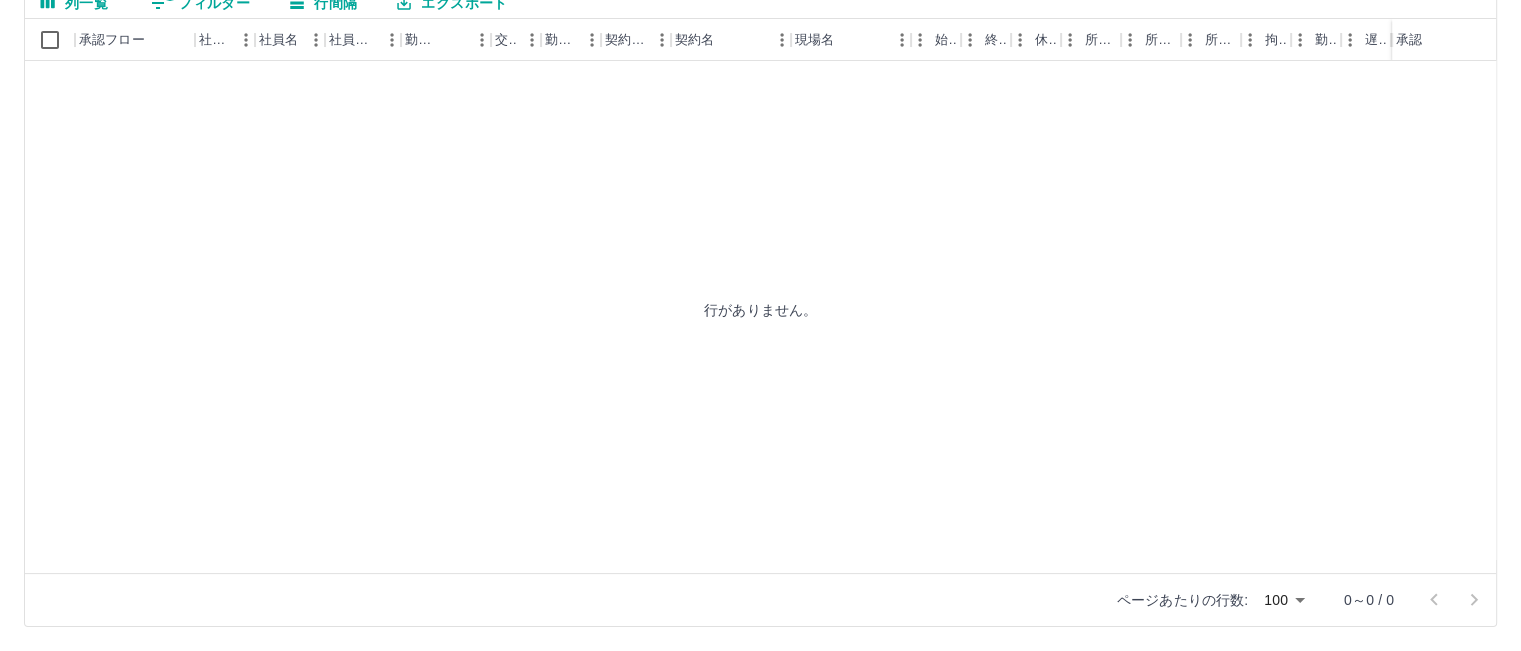 scroll, scrollTop: 0, scrollLeft: 0, axis: both 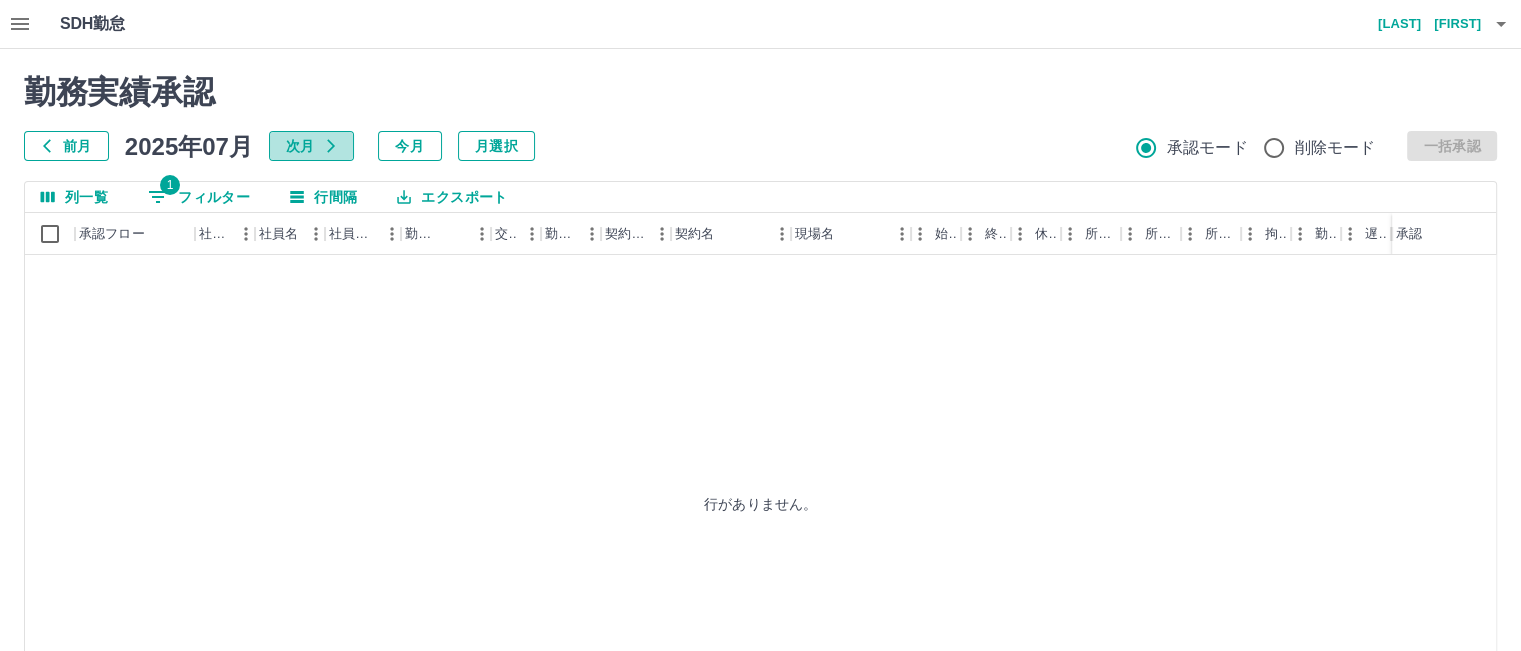 click on "次月" at bounding box center (311, 146) 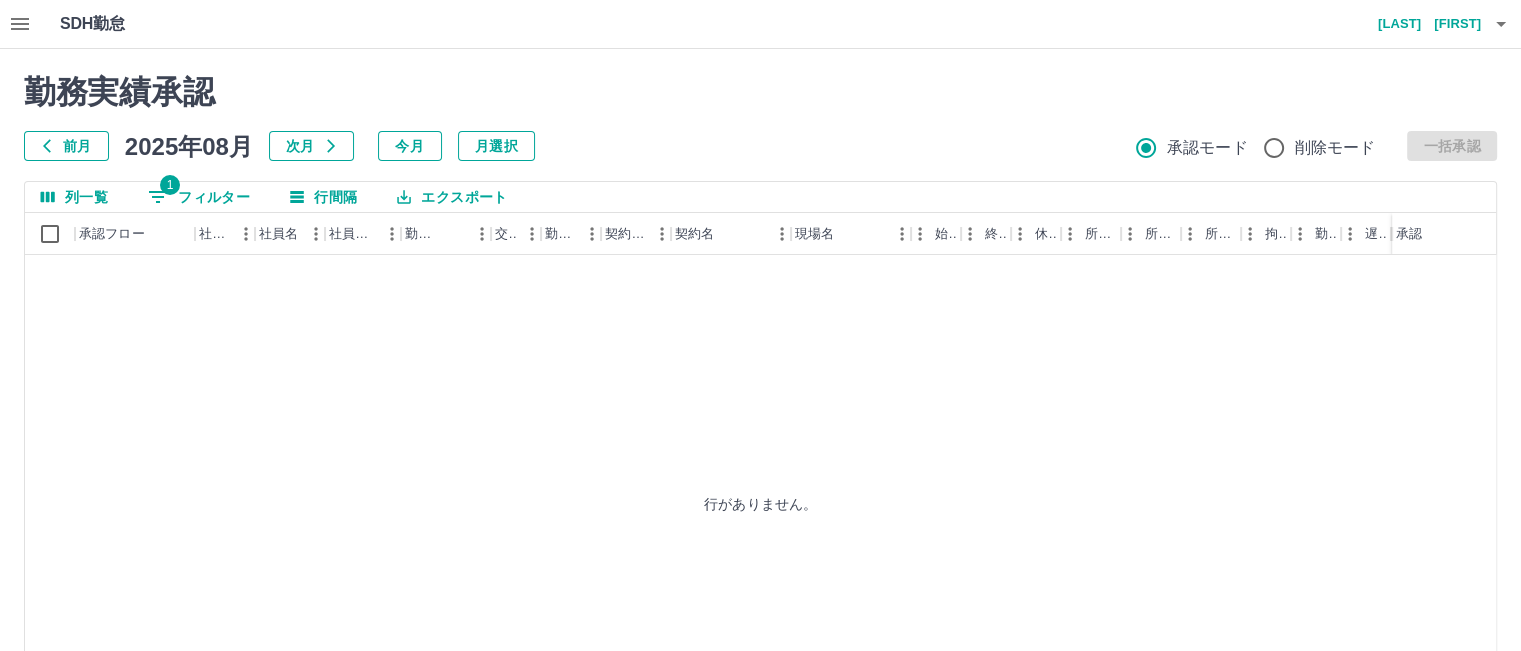 click on "前月" at bounding box center (66, 146) 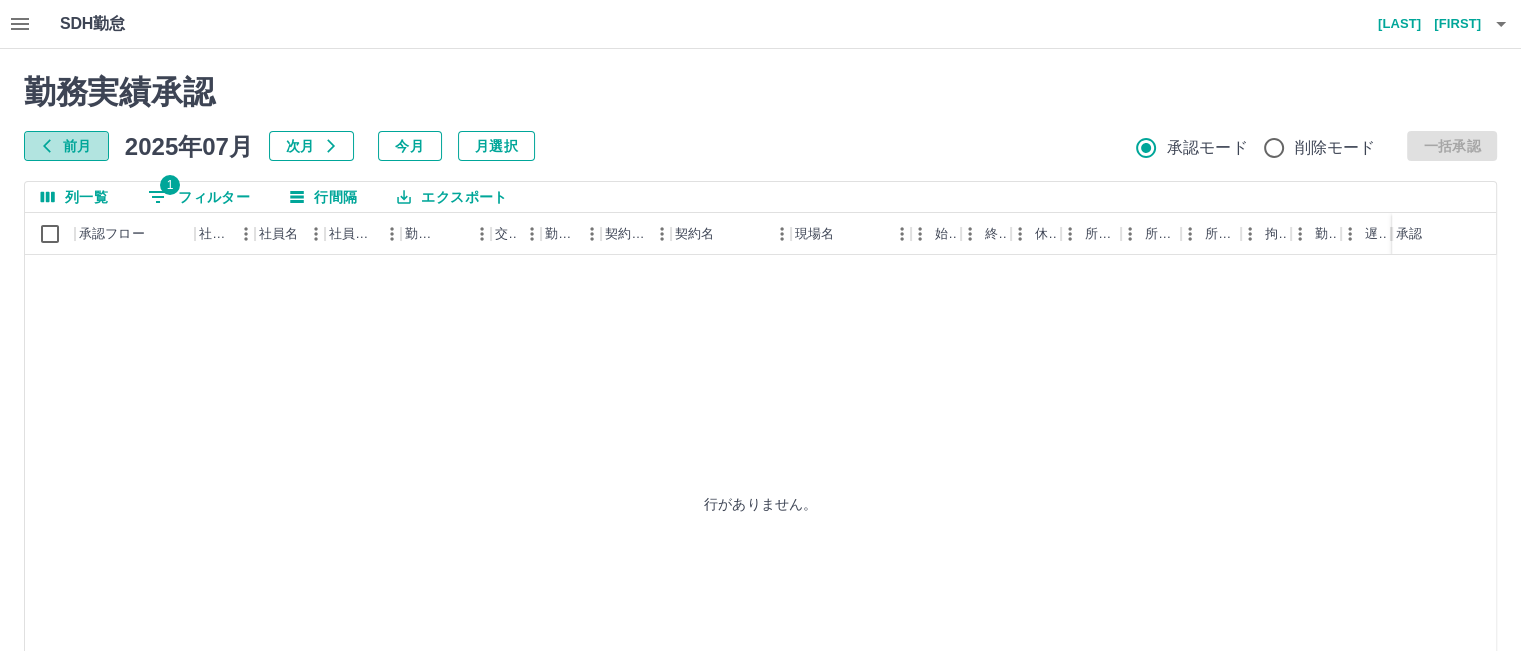 click on "前月" at bounding box center [66, 146] 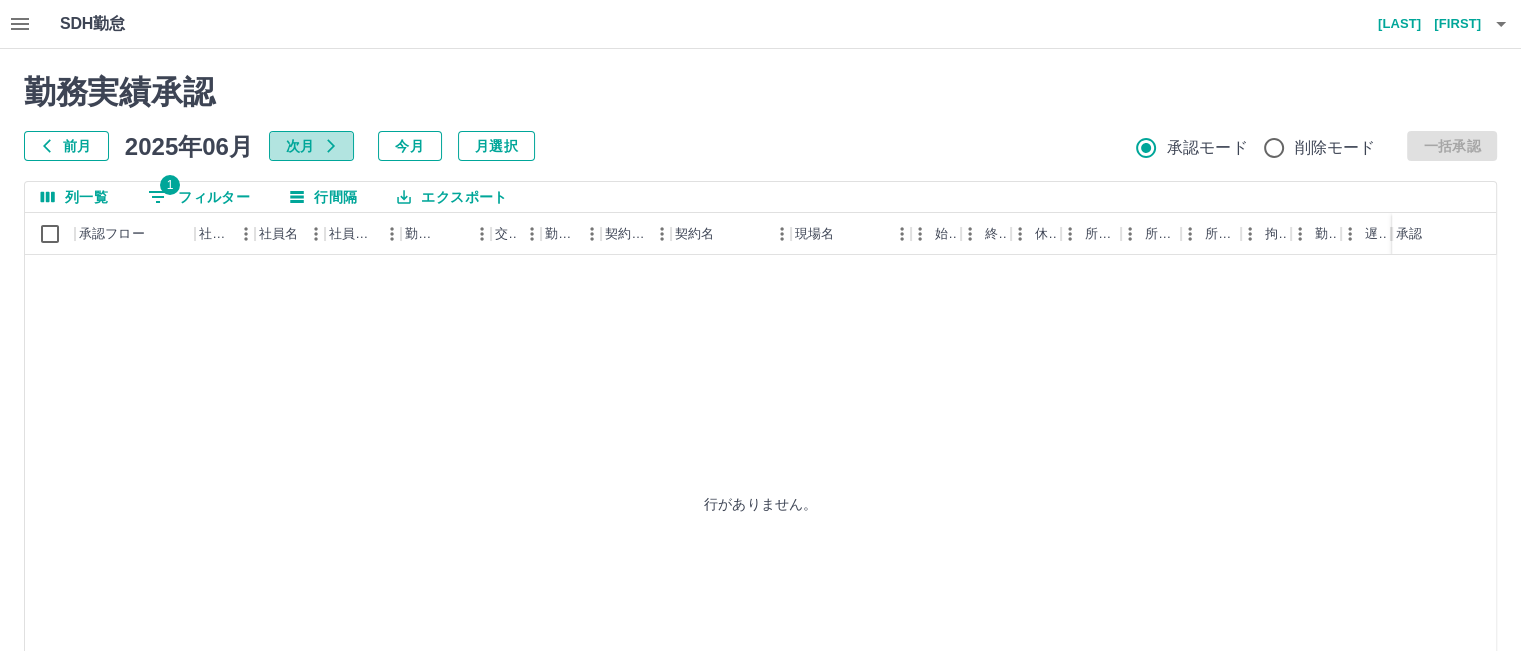 click on "次月" at bounding box center [311, 146] 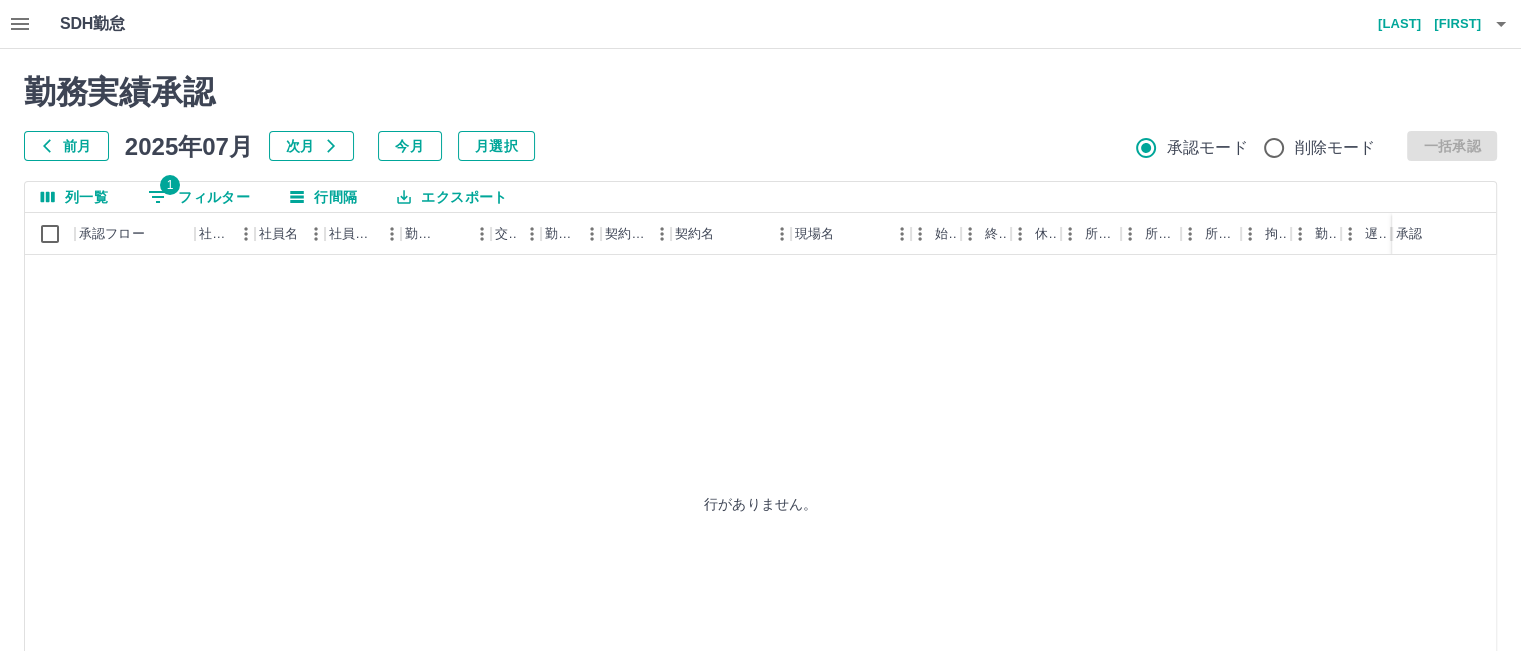 click on "次月" at bounding box center (311, 146) 